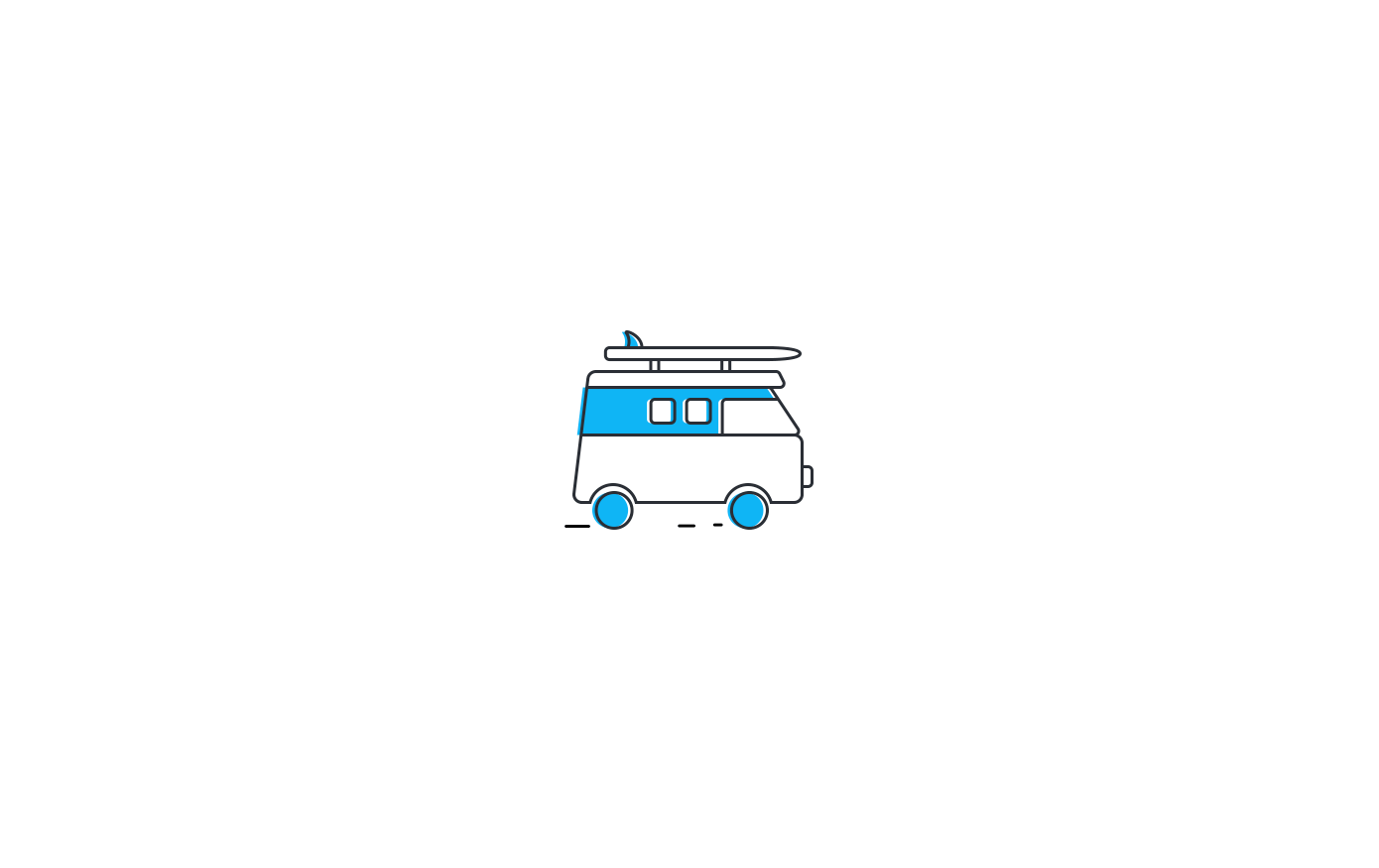 scroll, scrollTop: 0, scrollLeft: 0, axis: both 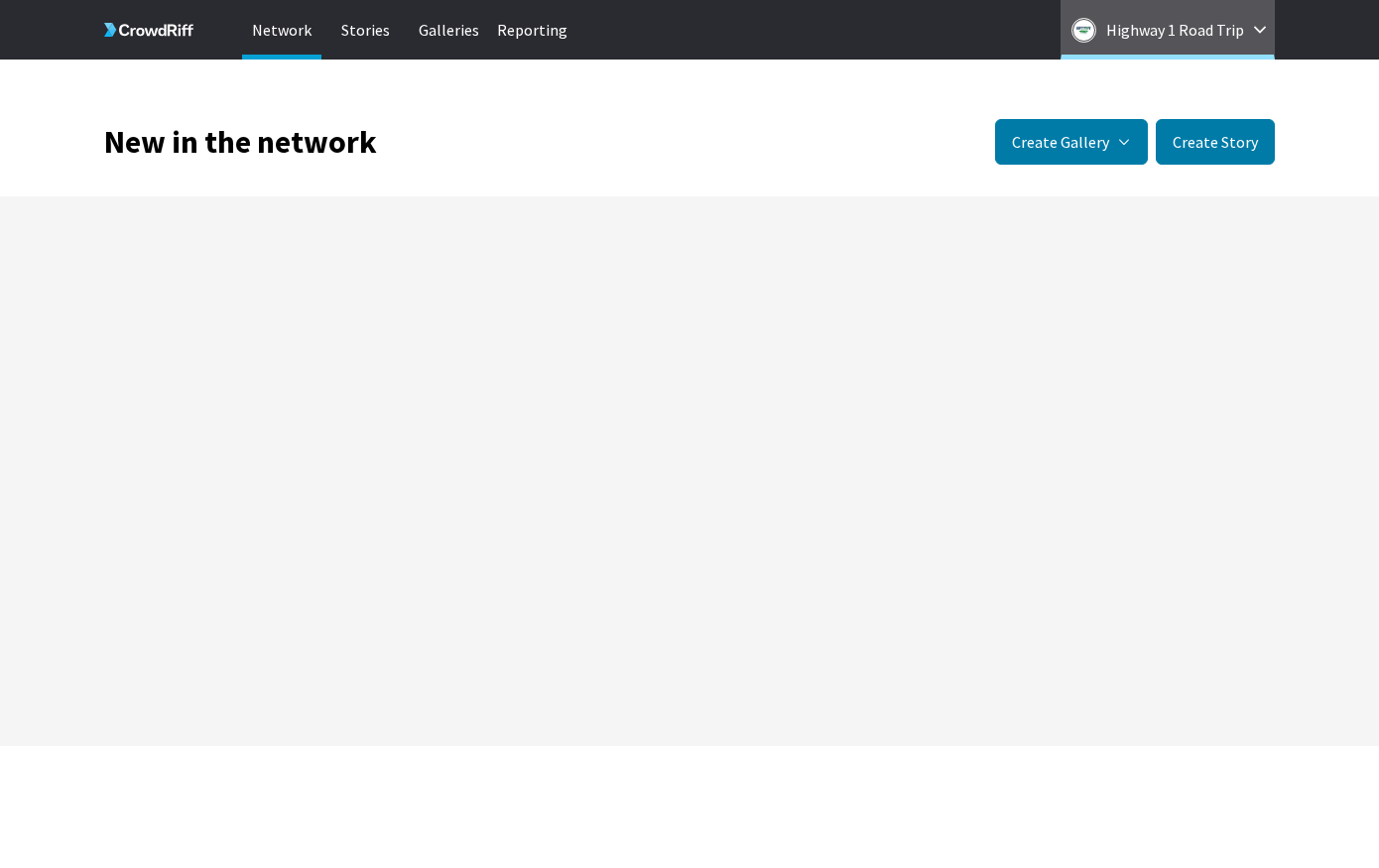 click on "Highway 1 Road Trip" at bounding box center (1175, 30) 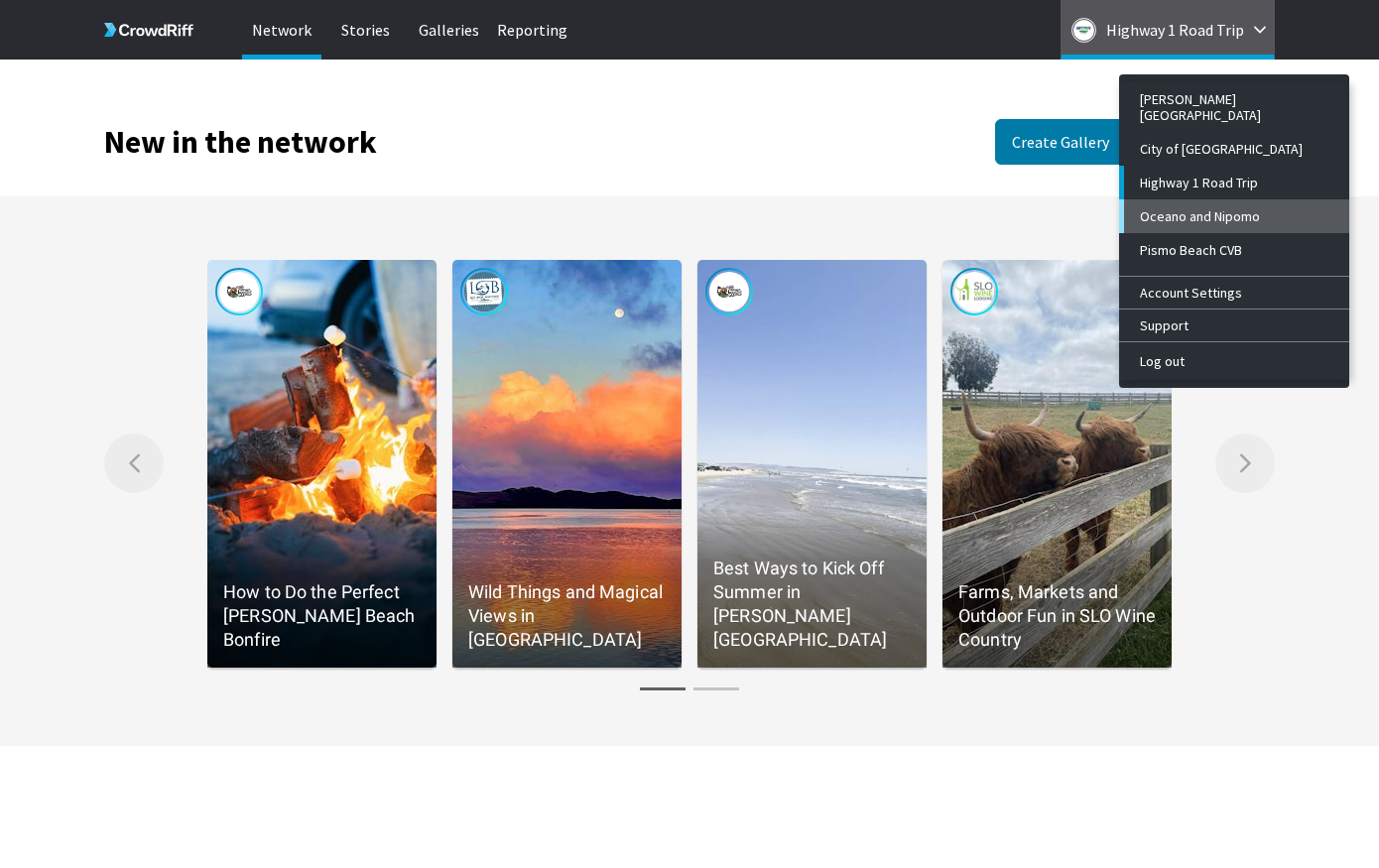 click on "Oceano and Nipomo" at bounding box center [1236, 216] 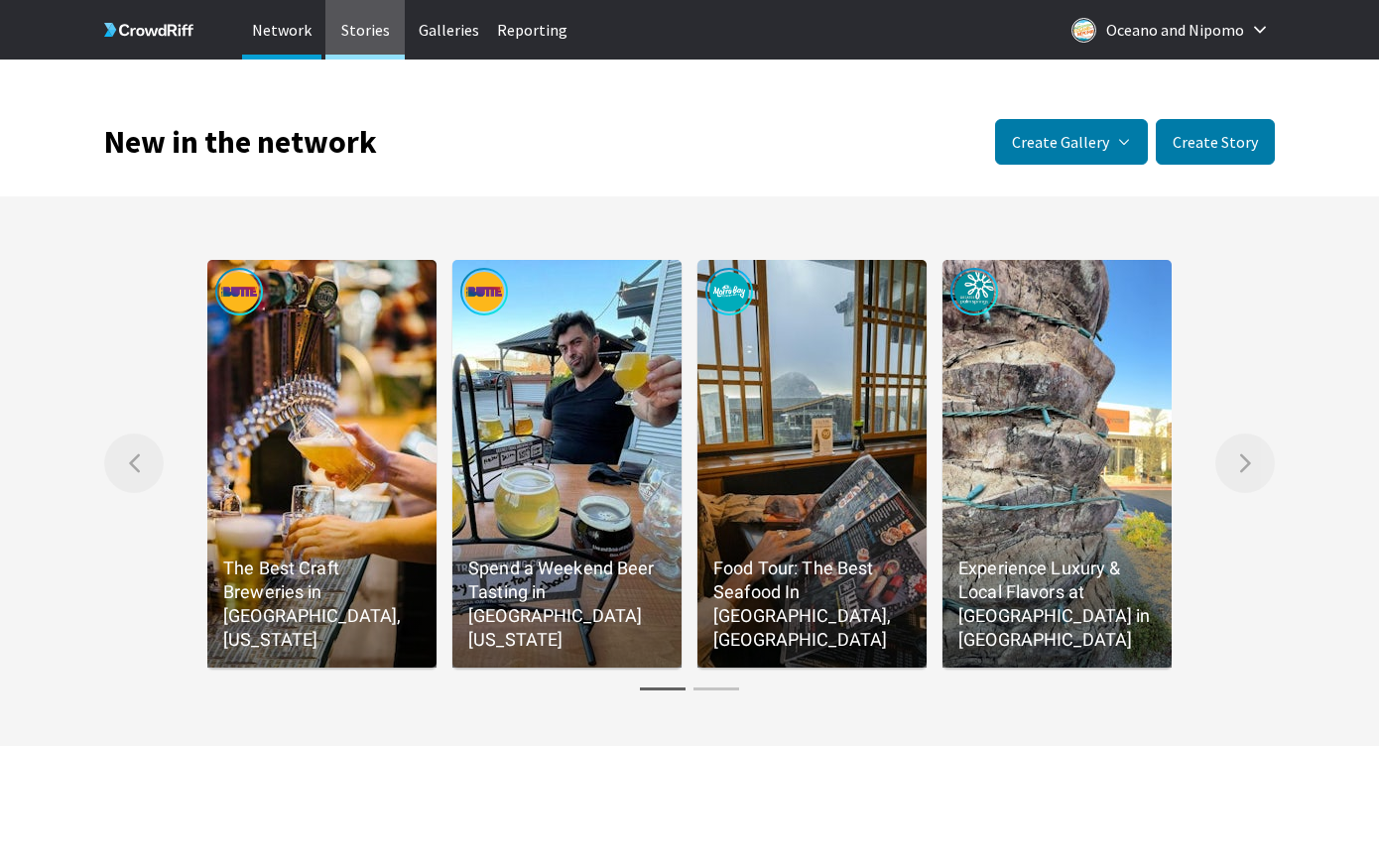 click on "Stories" at bounding box center [365, 30] 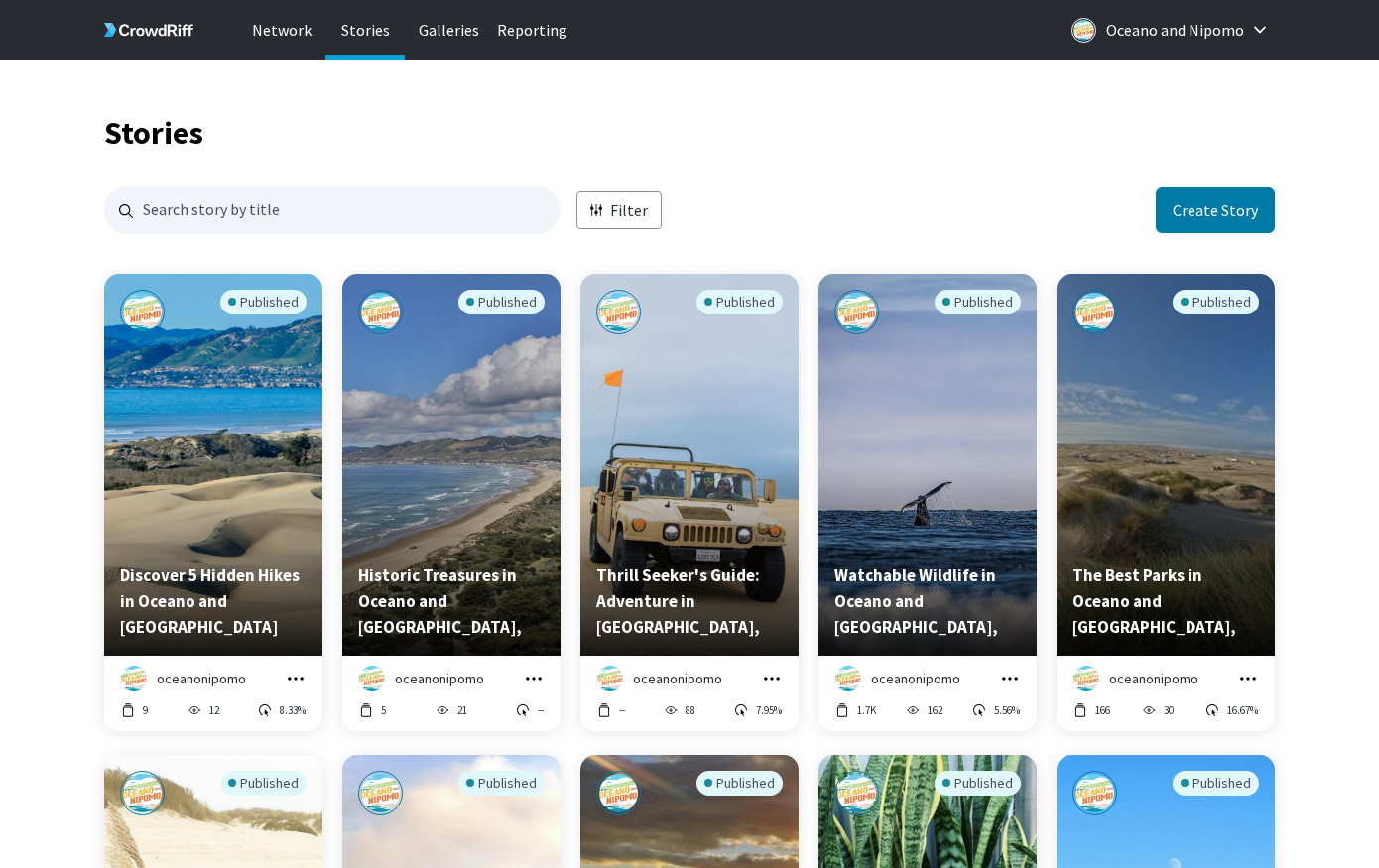 scroll, scrollTop: 1, scrollLeft: 1, axis: both 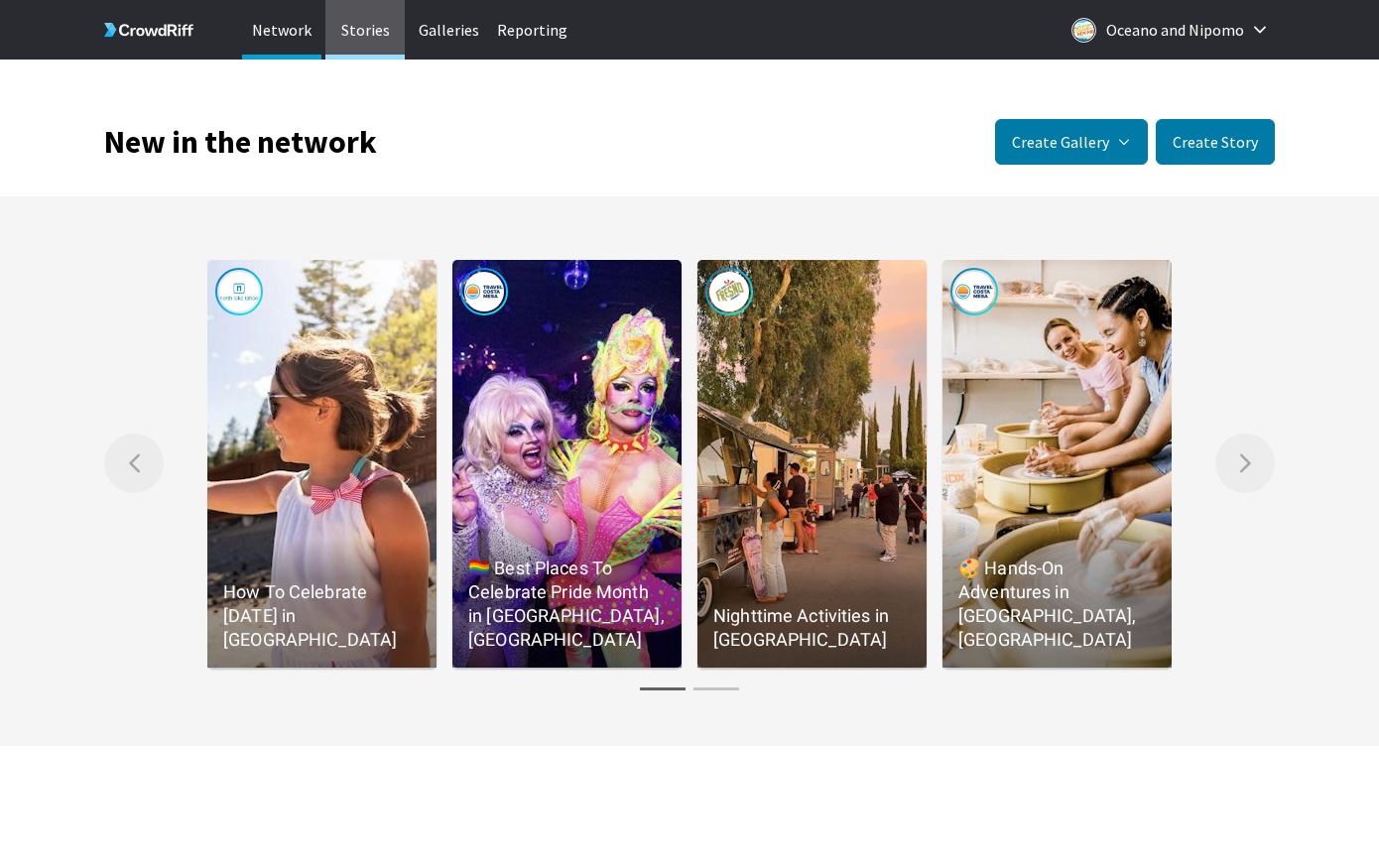 click on "Stories" at bounding box center (365, 30) 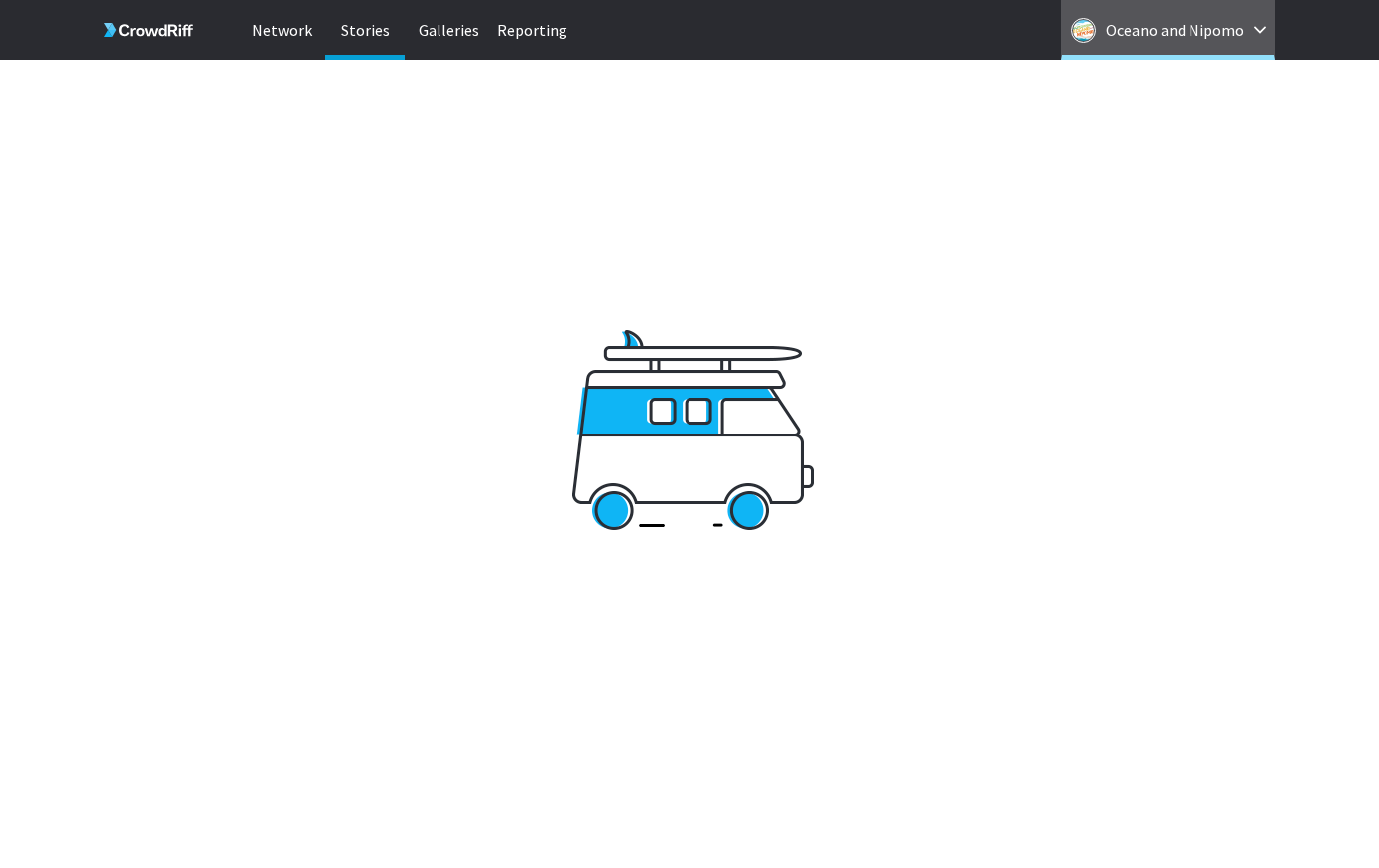 click on "Oceano and Nipomo" at bounding box center [1175, 30] 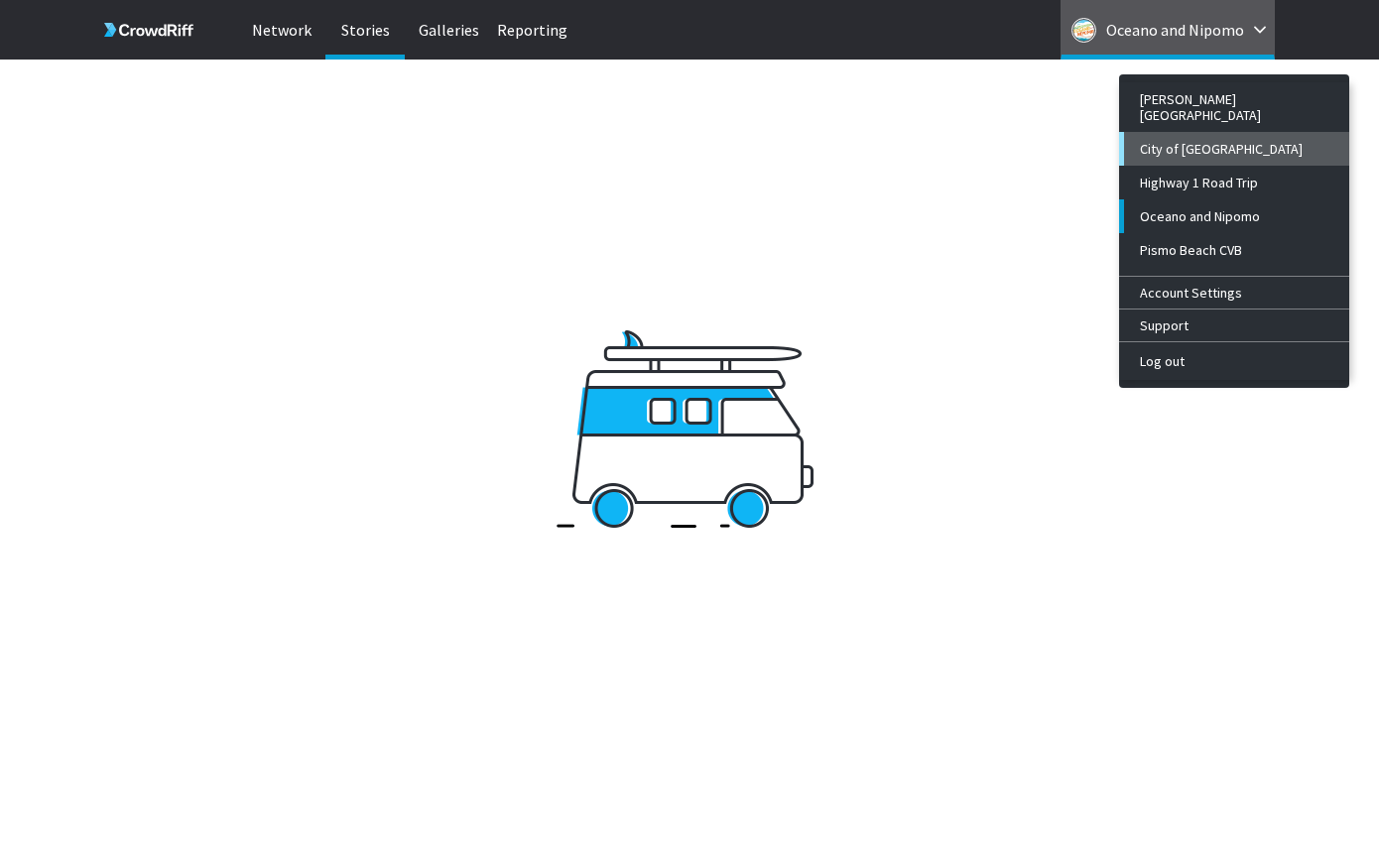 click on "City of [GEOGRAPHIC_DATA]" at bounding box center [1236, 149] 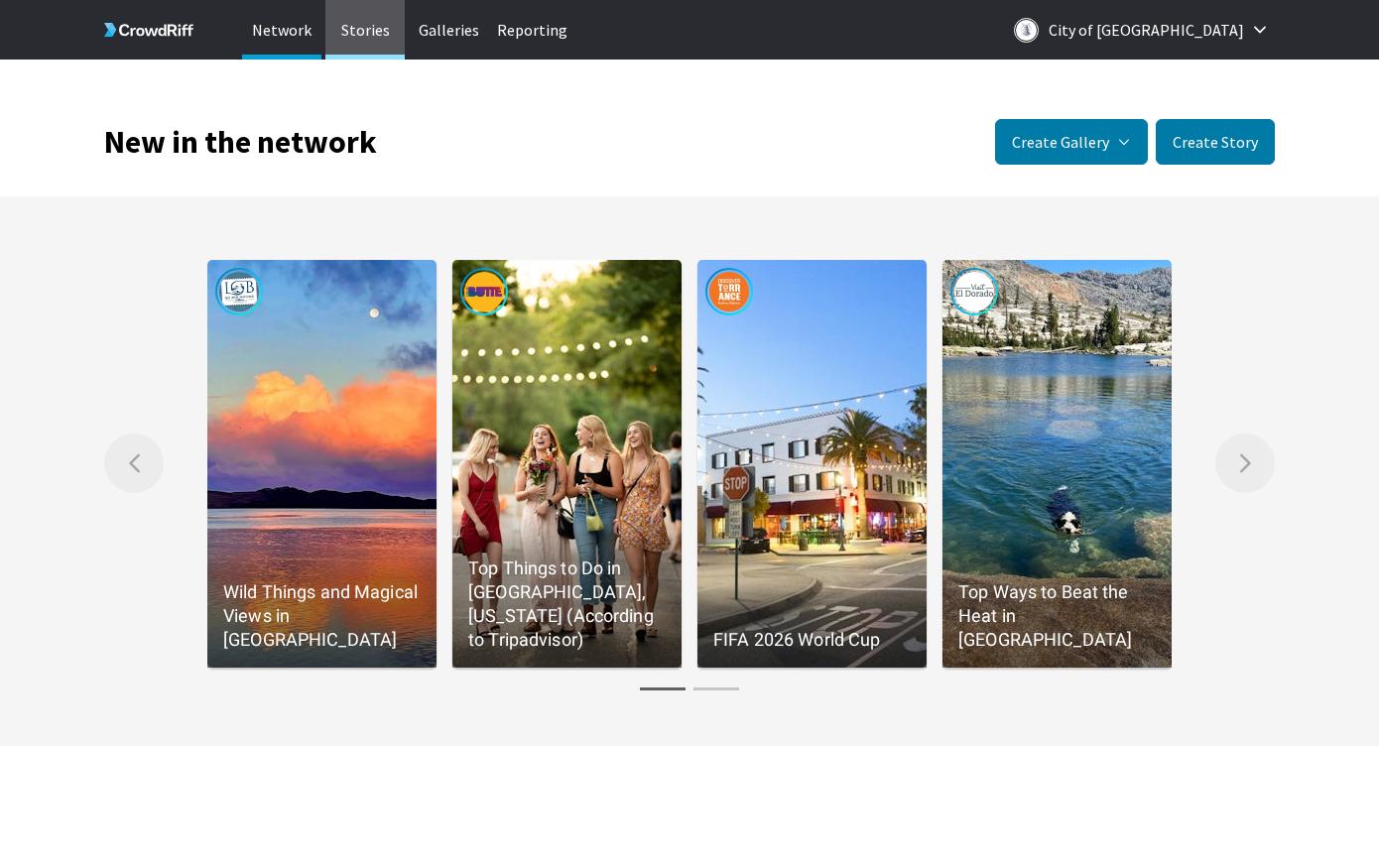 click on "Stories" at bounding box center [365, 30] 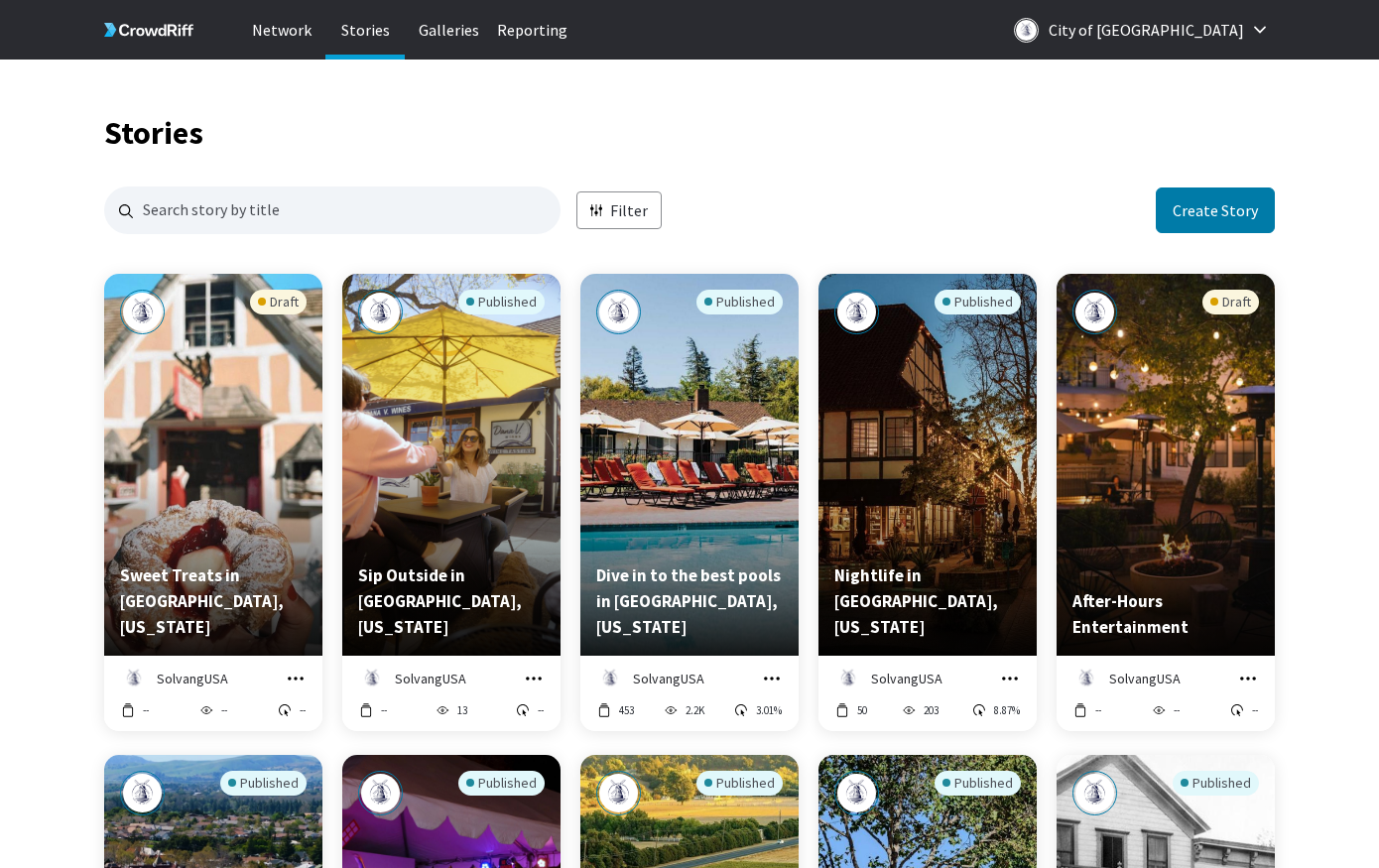 scroll, scrollTop: 1, scrollLeft: 1, axis: both 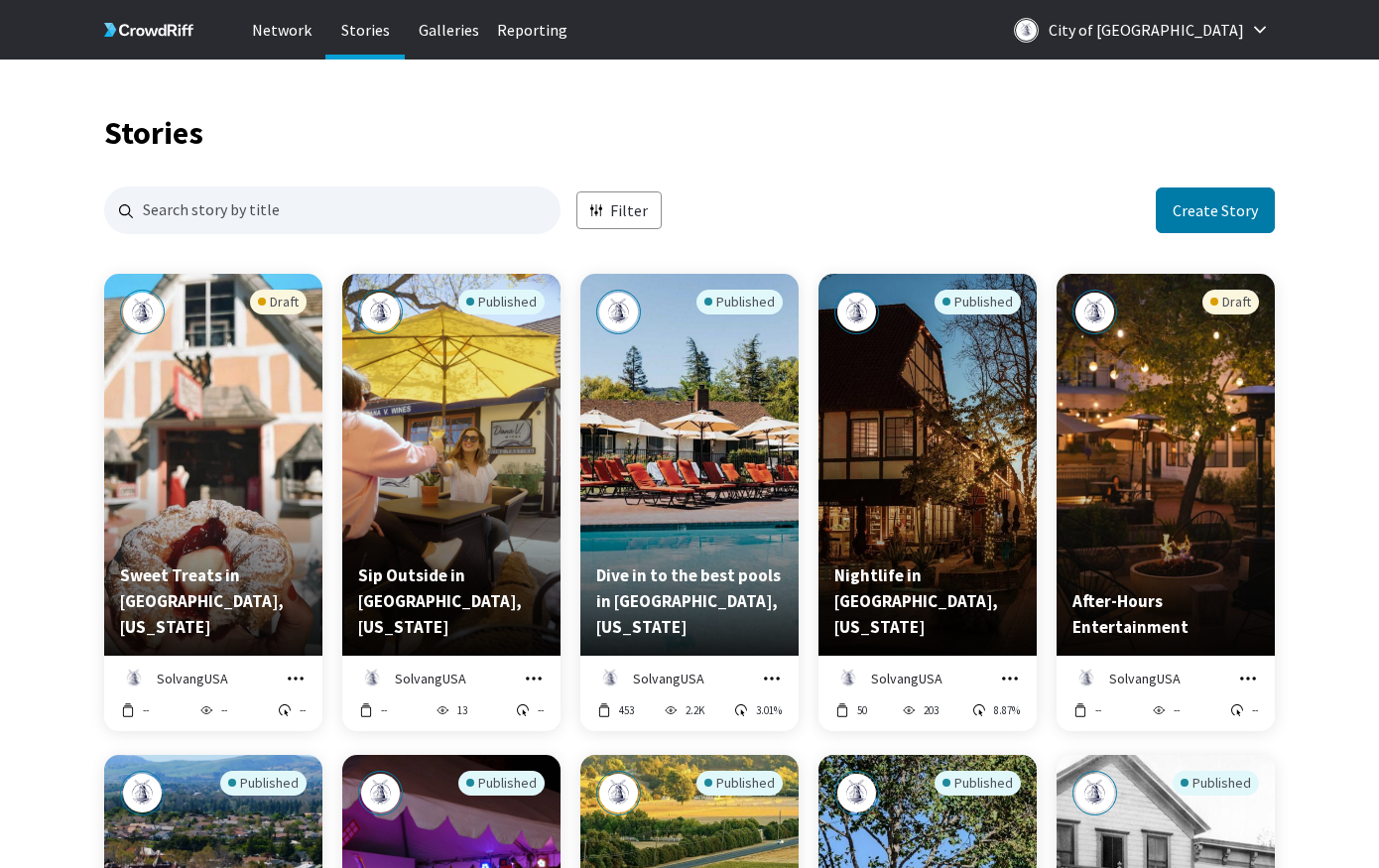 click on "SolvangUSA Manage Story Edit in Story Creator Preview Download" at bounding box center (213, 679) 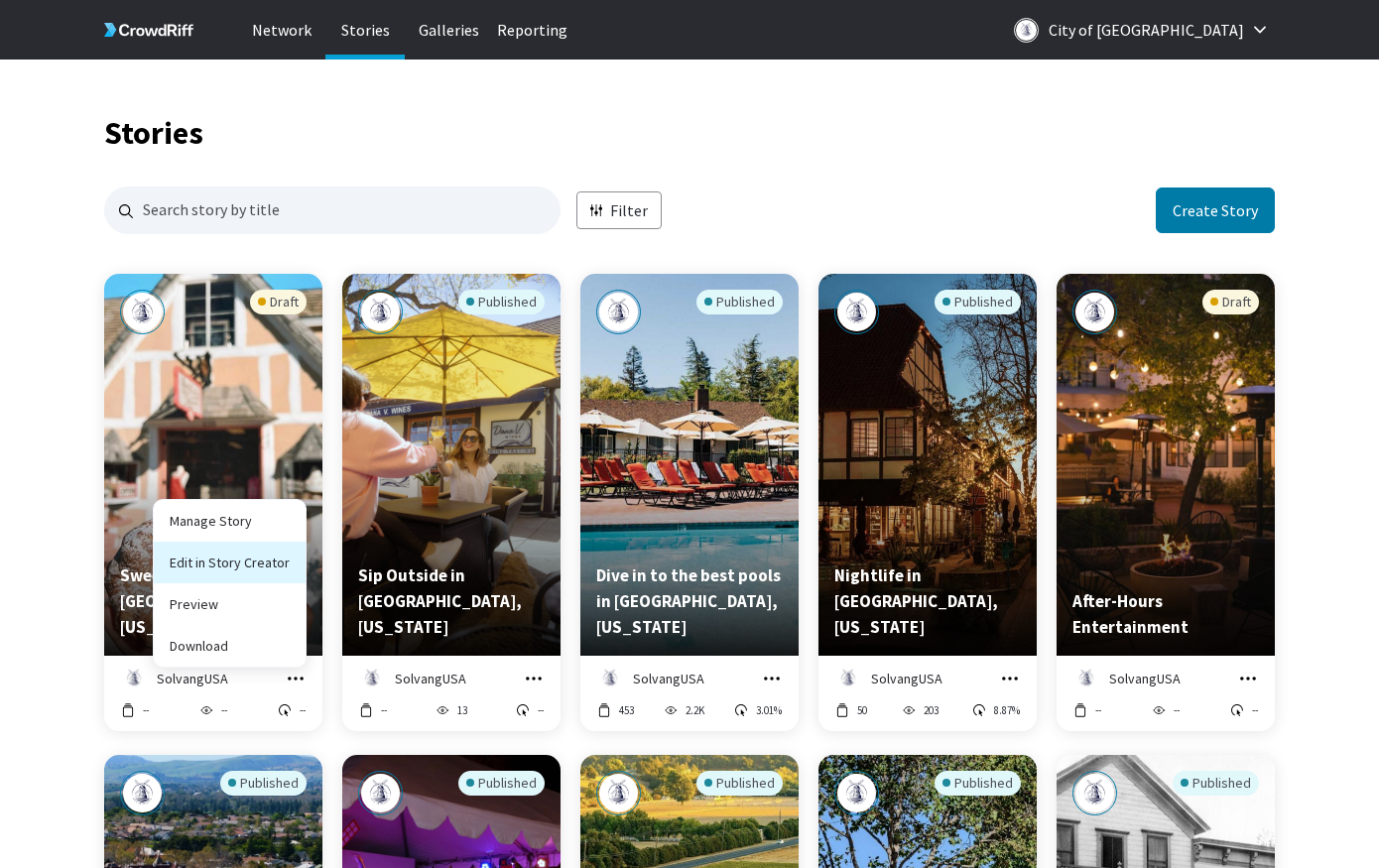 click on "Edit in Story Creator" at bounding box center (229, 562) 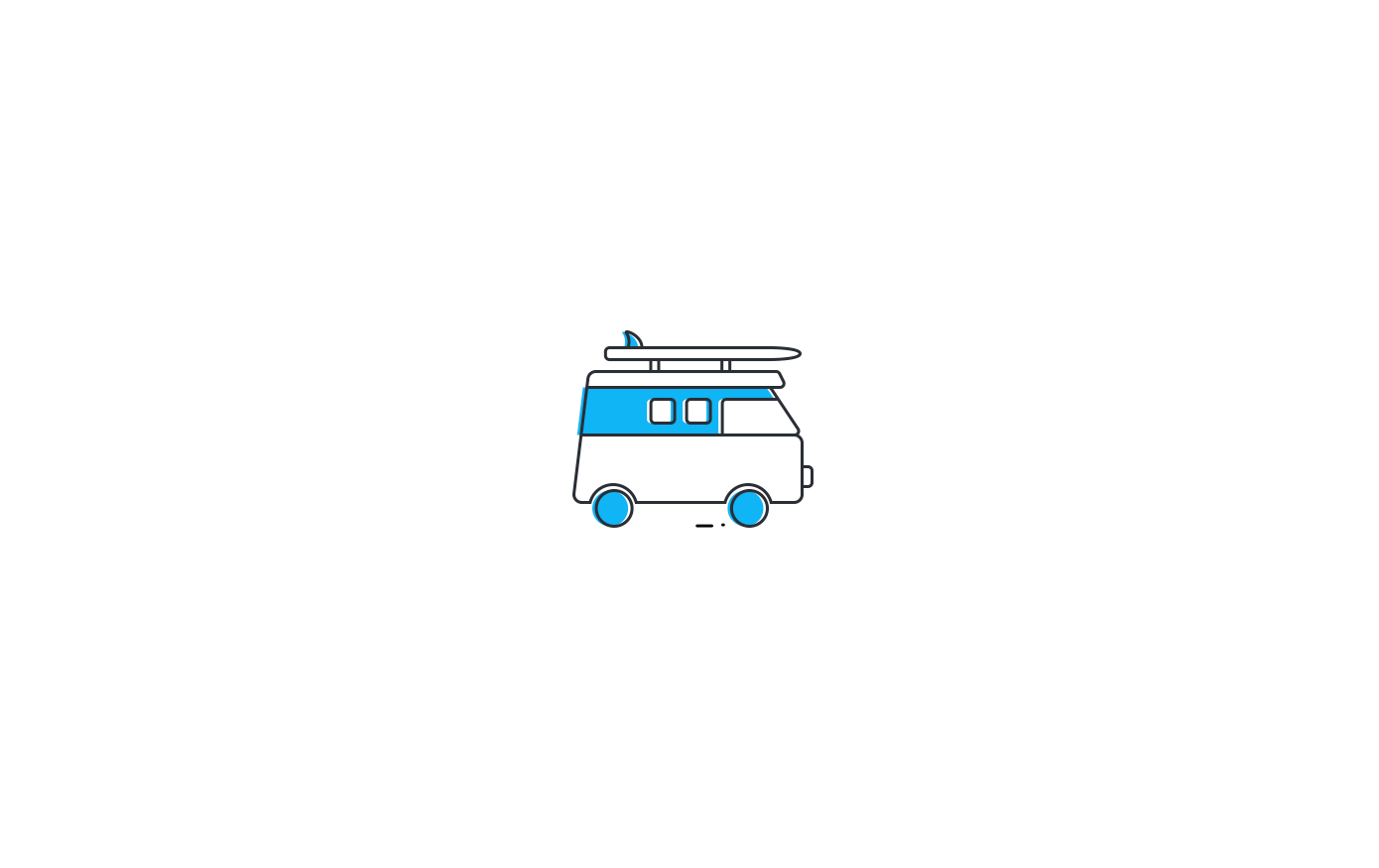scroll, scrollTop: 0, scrollLeft: 0, axis: both 